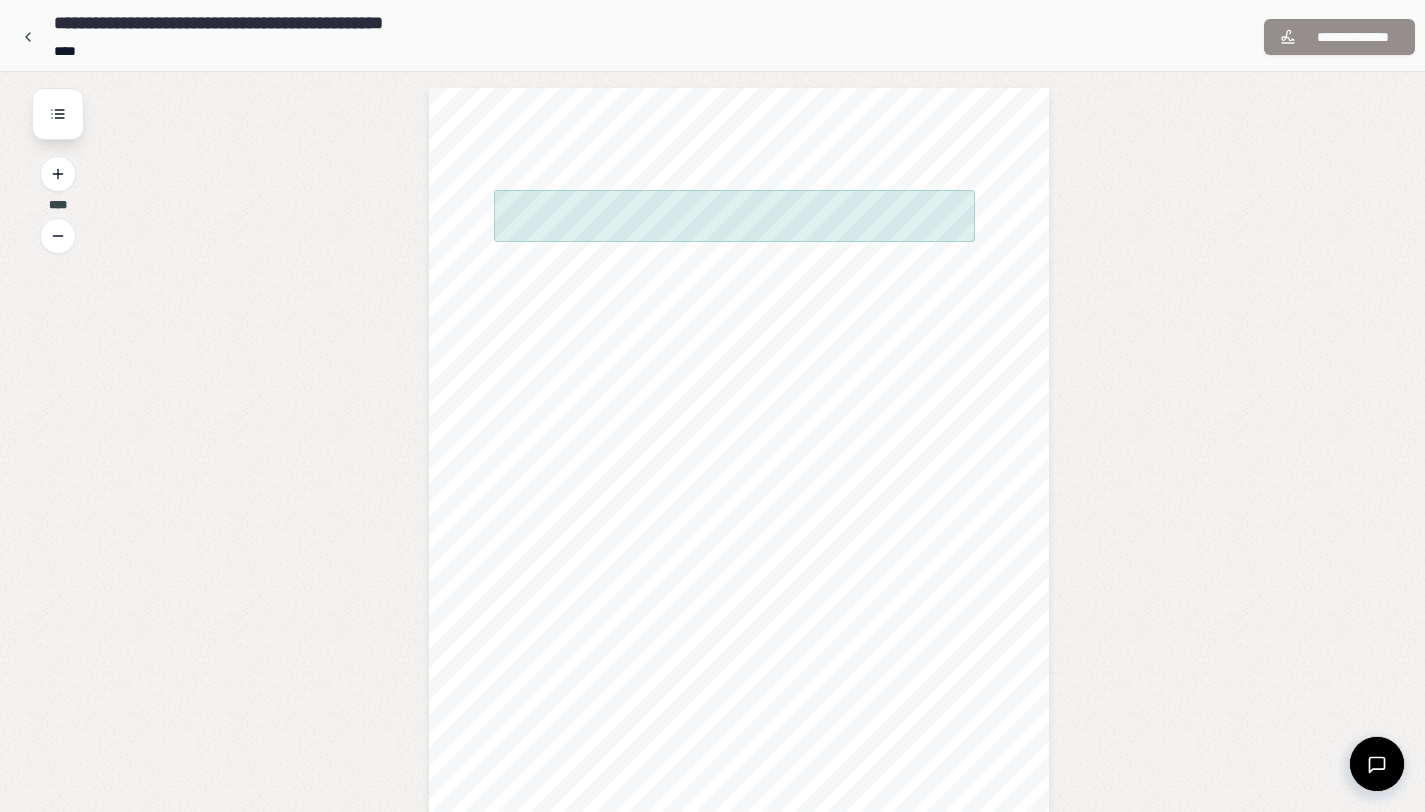 scroll, scrollTop: 0, scrollLeft: 0, axis: both 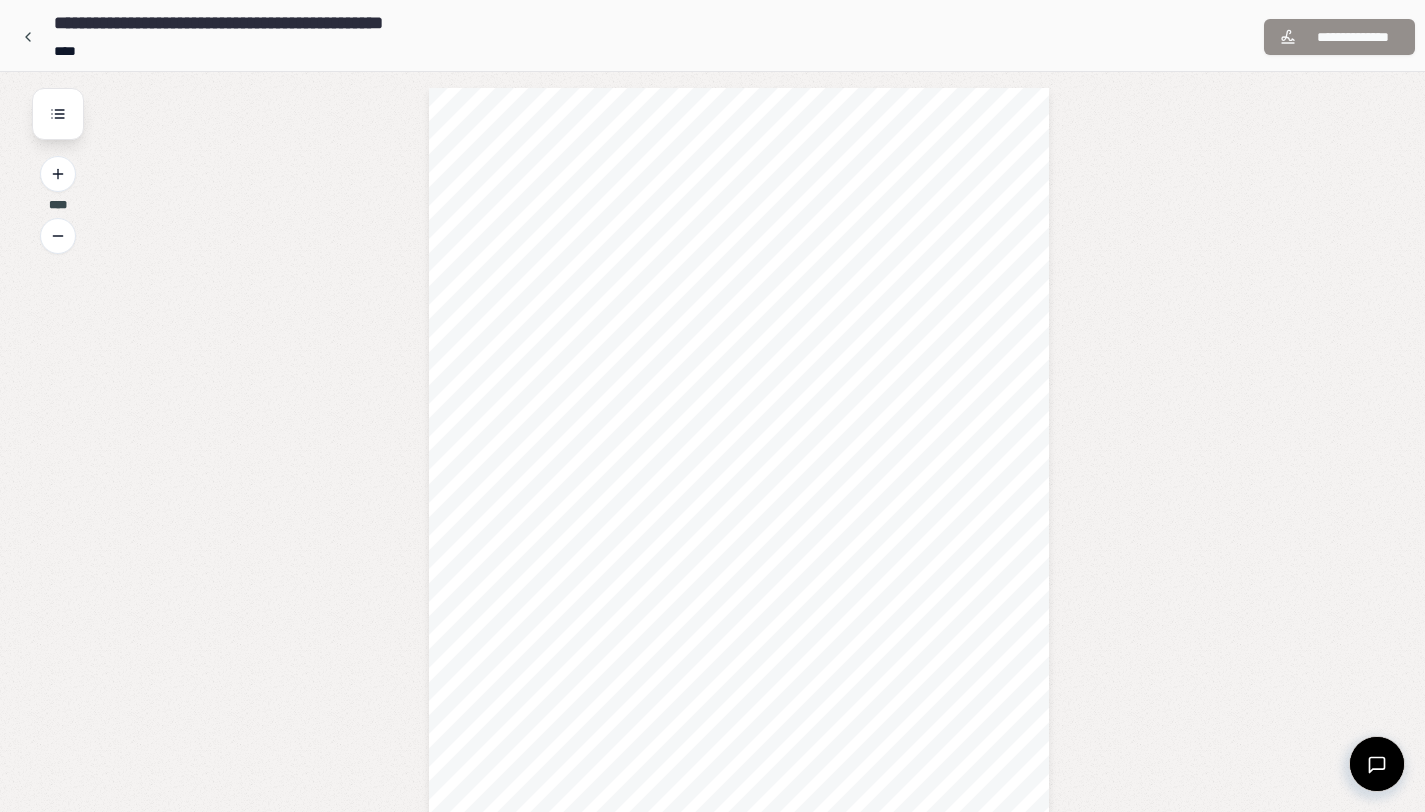 click on "**********" at bounding box center [739, 526] 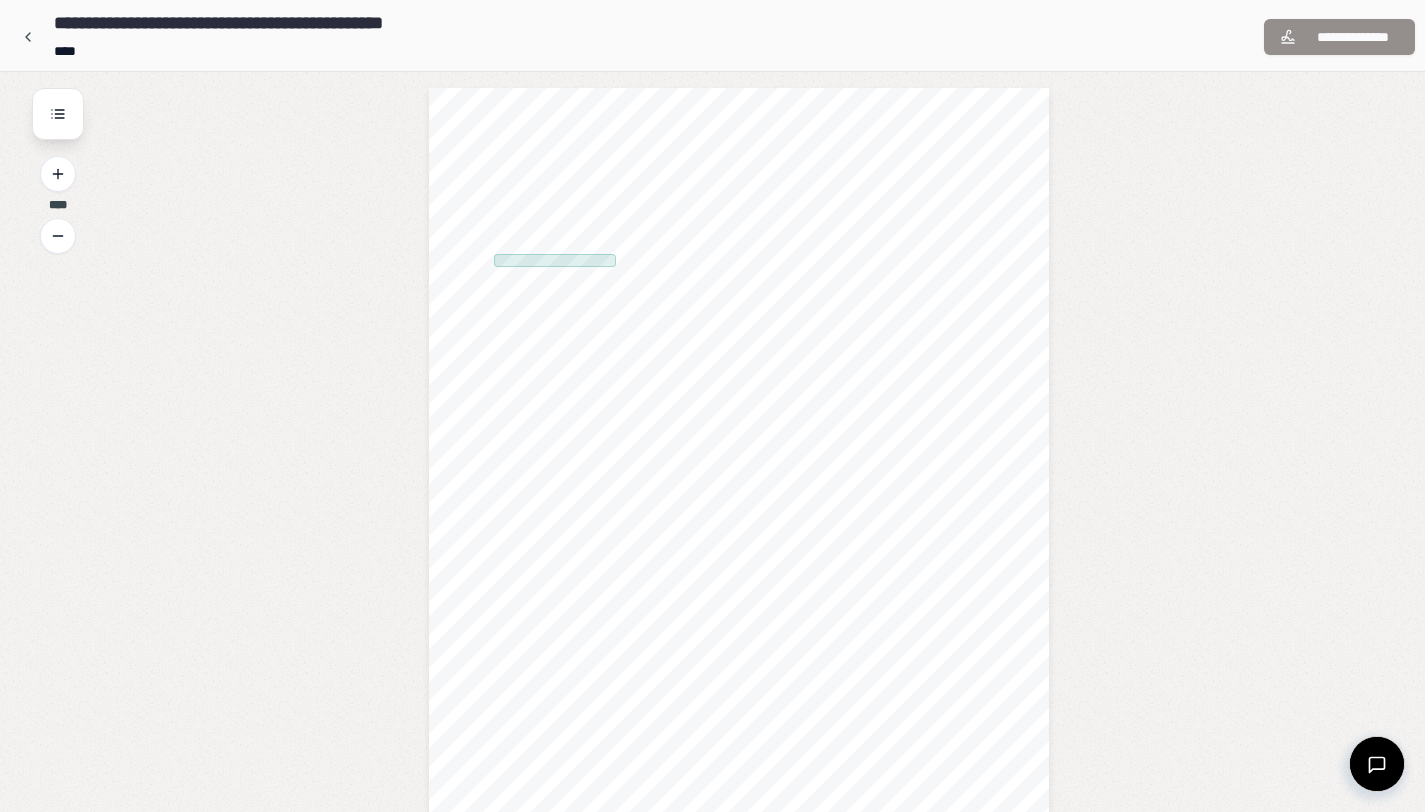 click at bounding box center (555, 261) 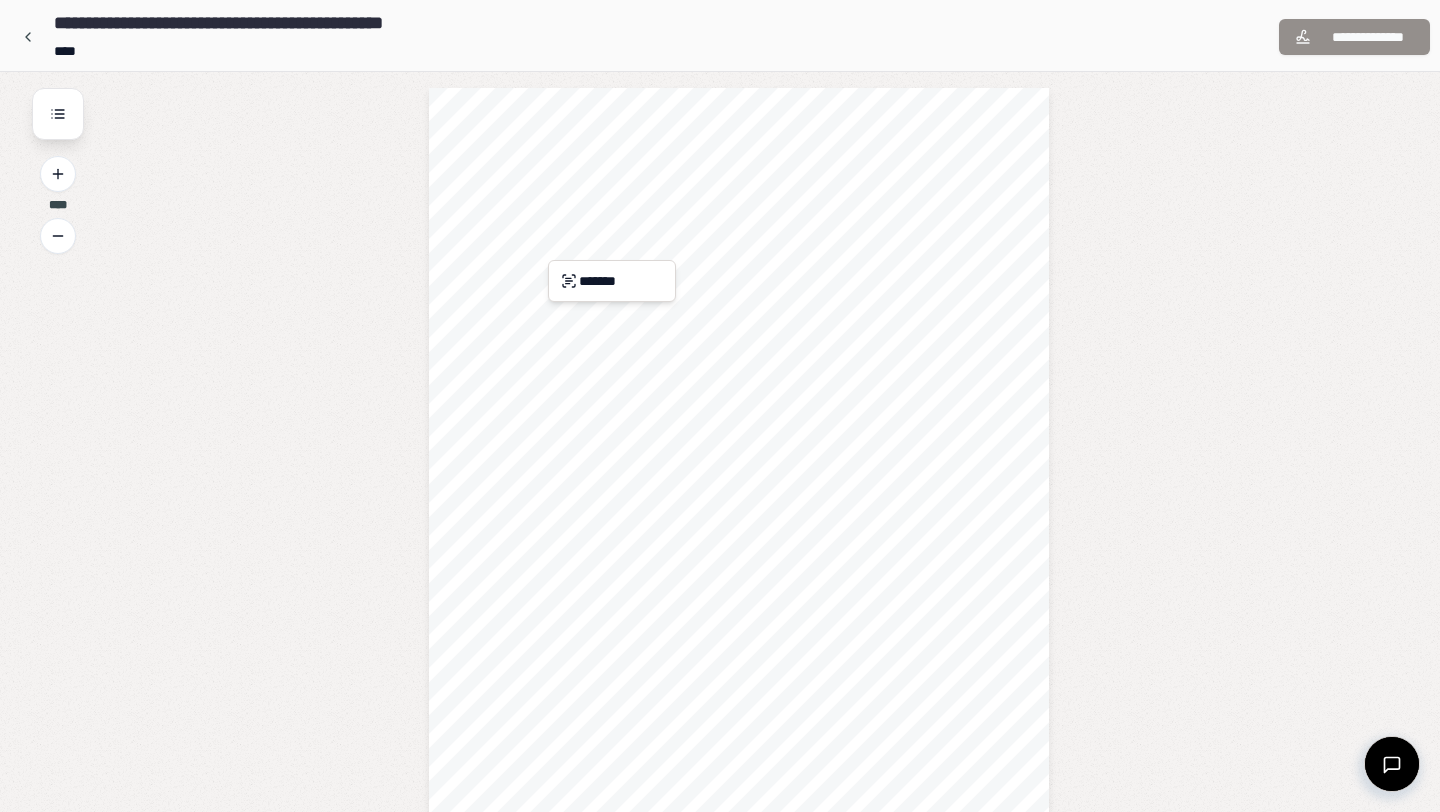 click on "**********" at bounding box center (720, 937) 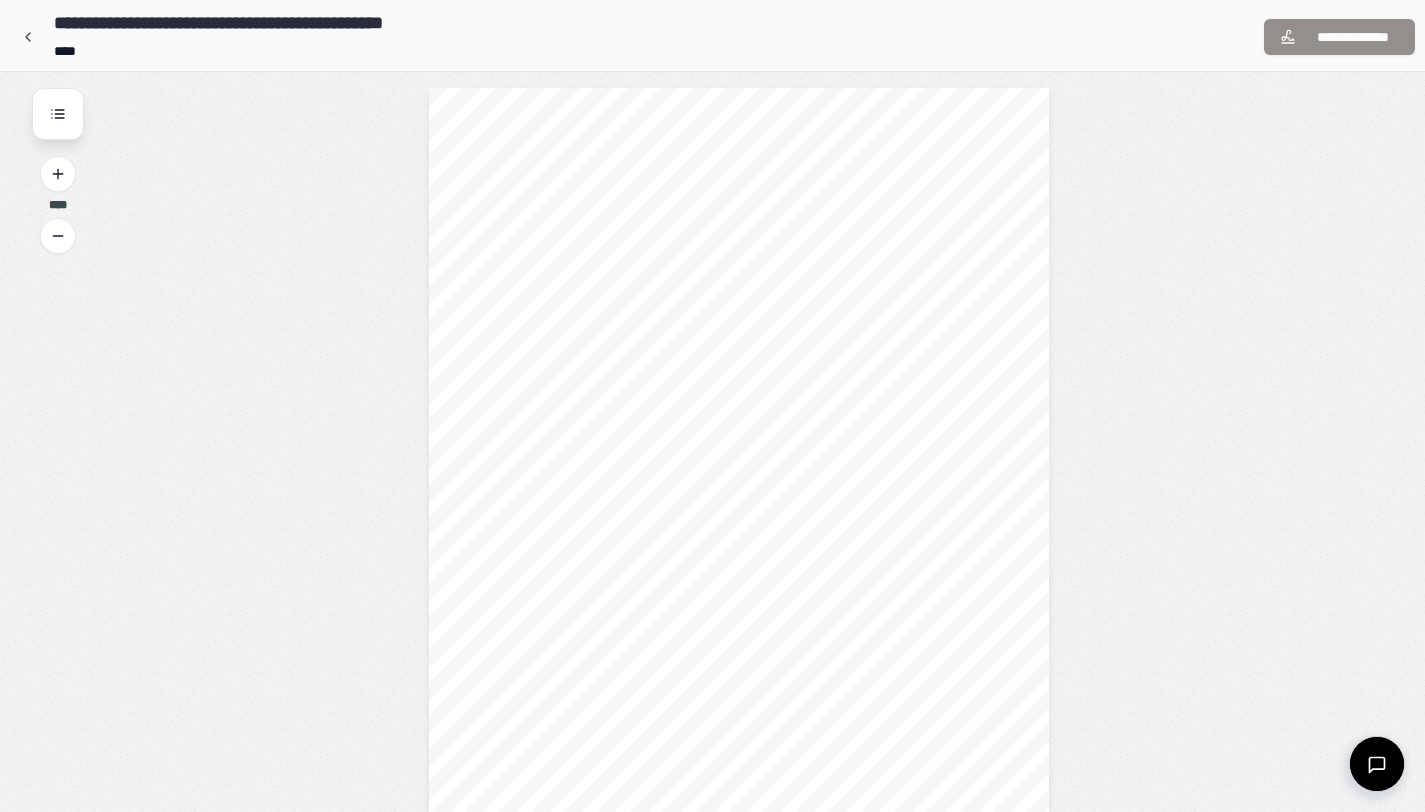 click on "**********" at bounding box center (1339, 37) 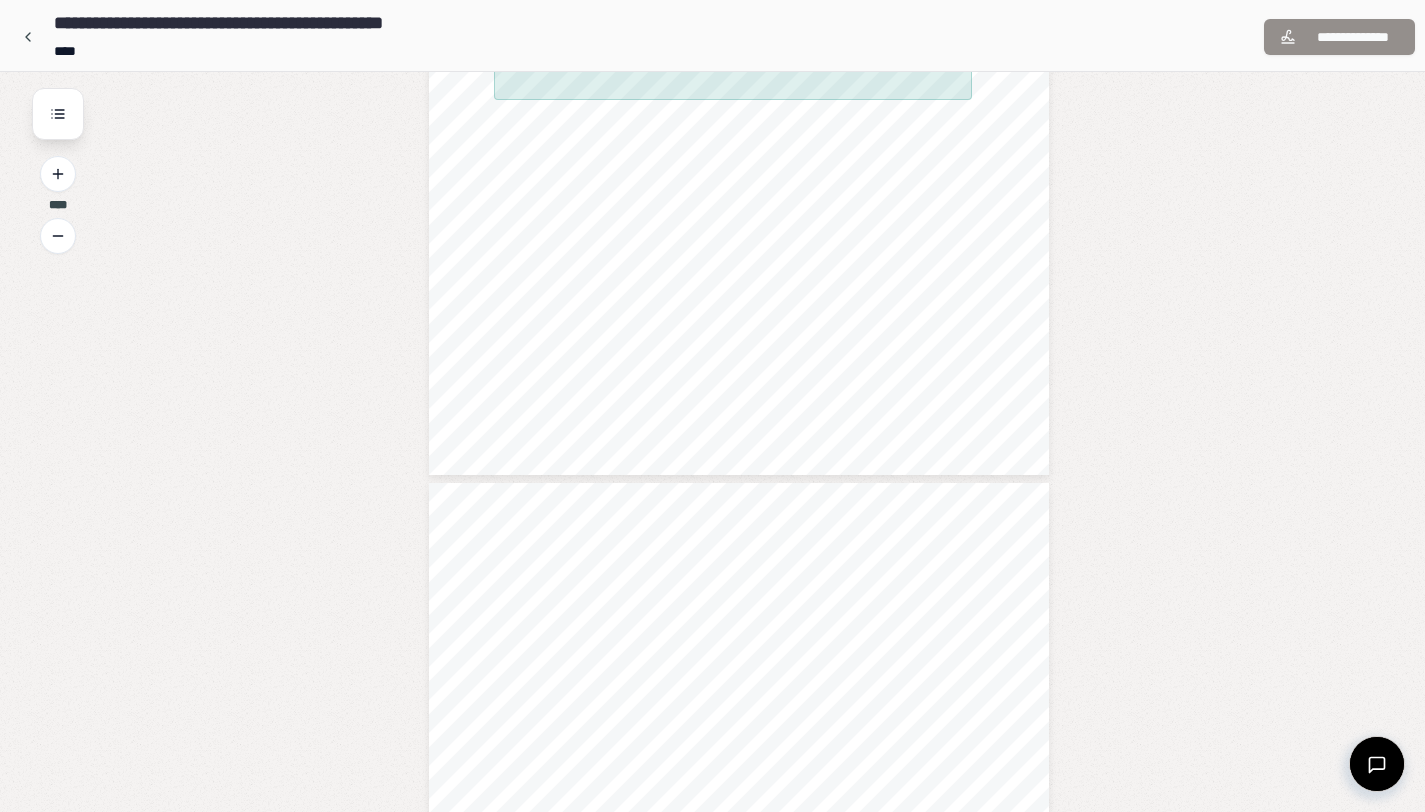 scroll, scrollTop: 1062, scrollLeft: 0, axis: vertical 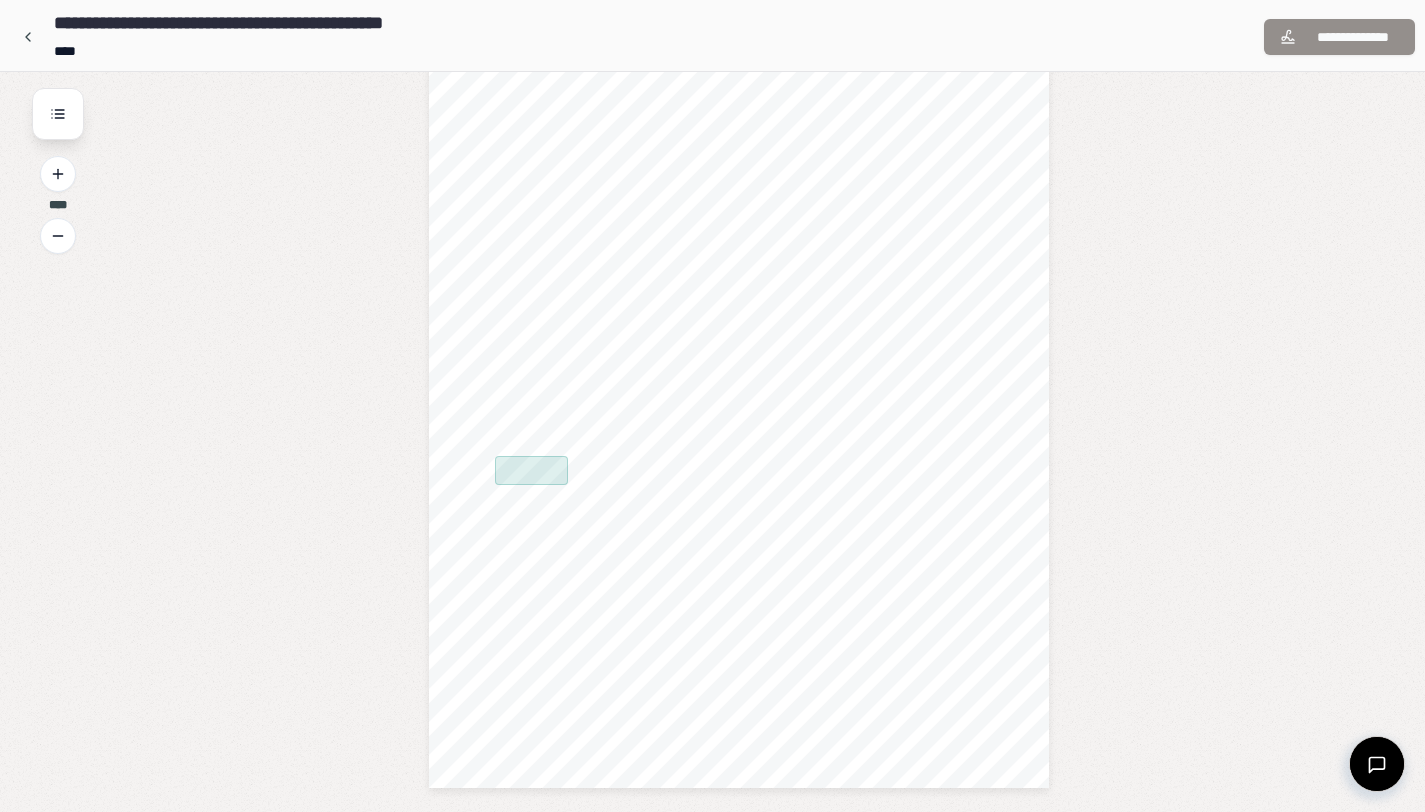 click at bounding box center [531, 470] 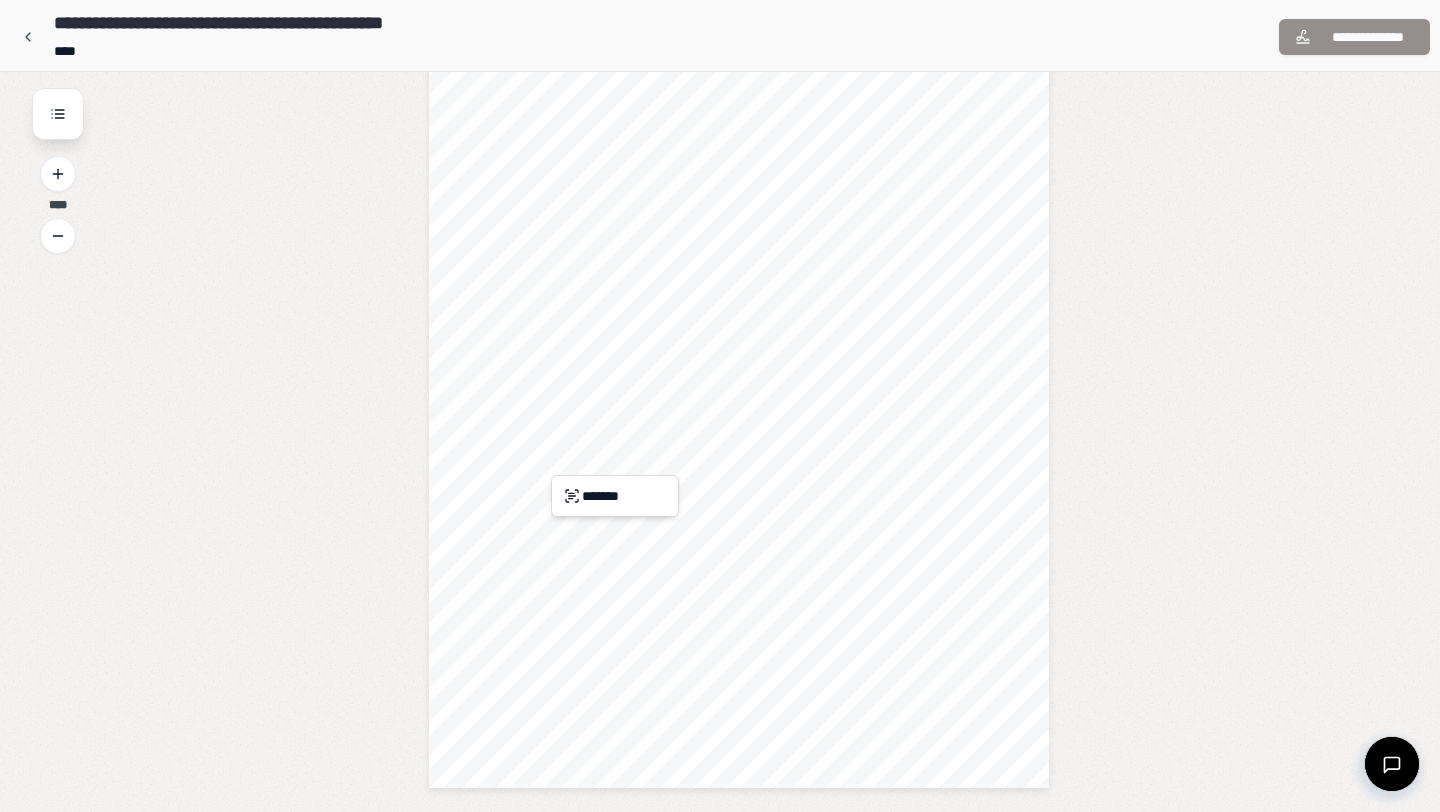 click on "**********" at bounding box center [720, -125] 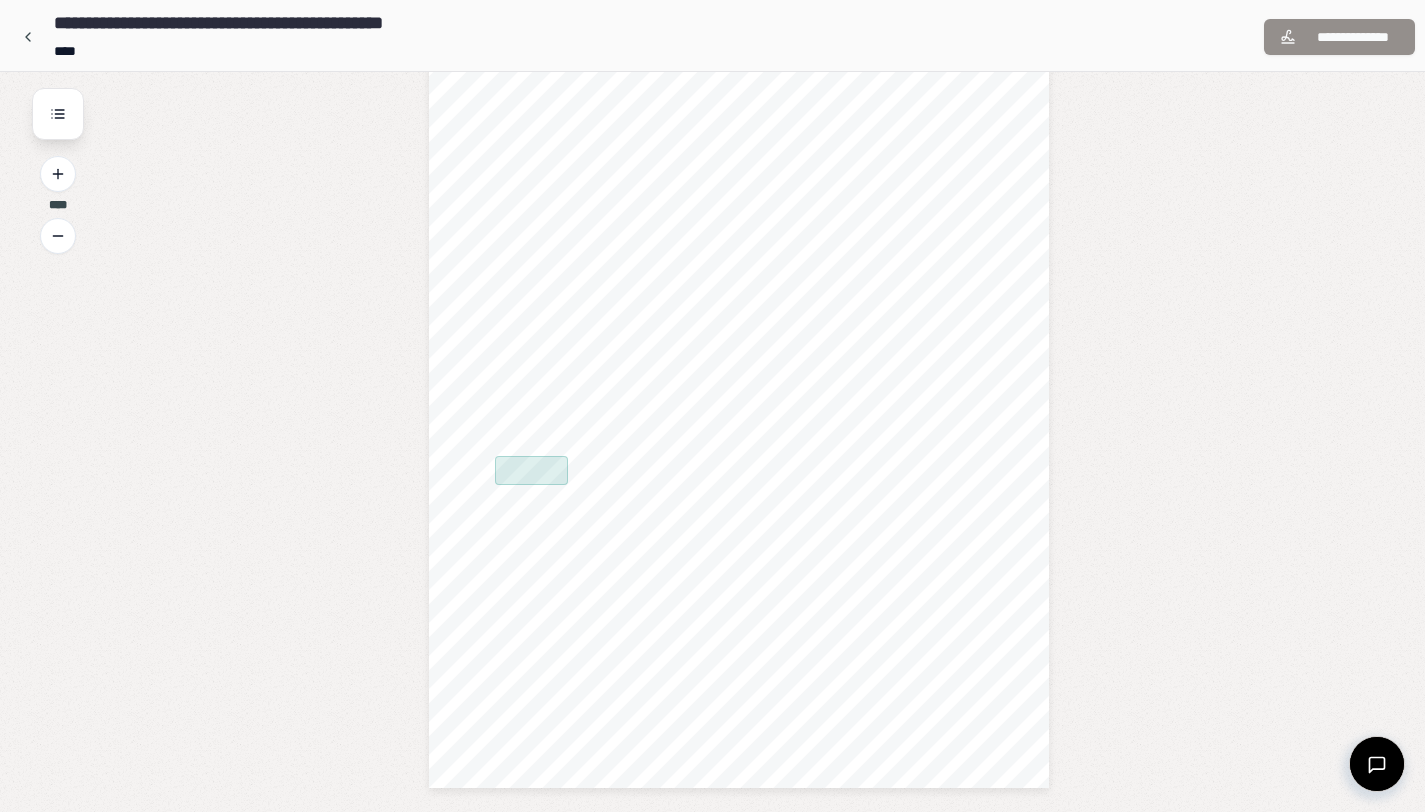 click at bounding box center (531, 470) 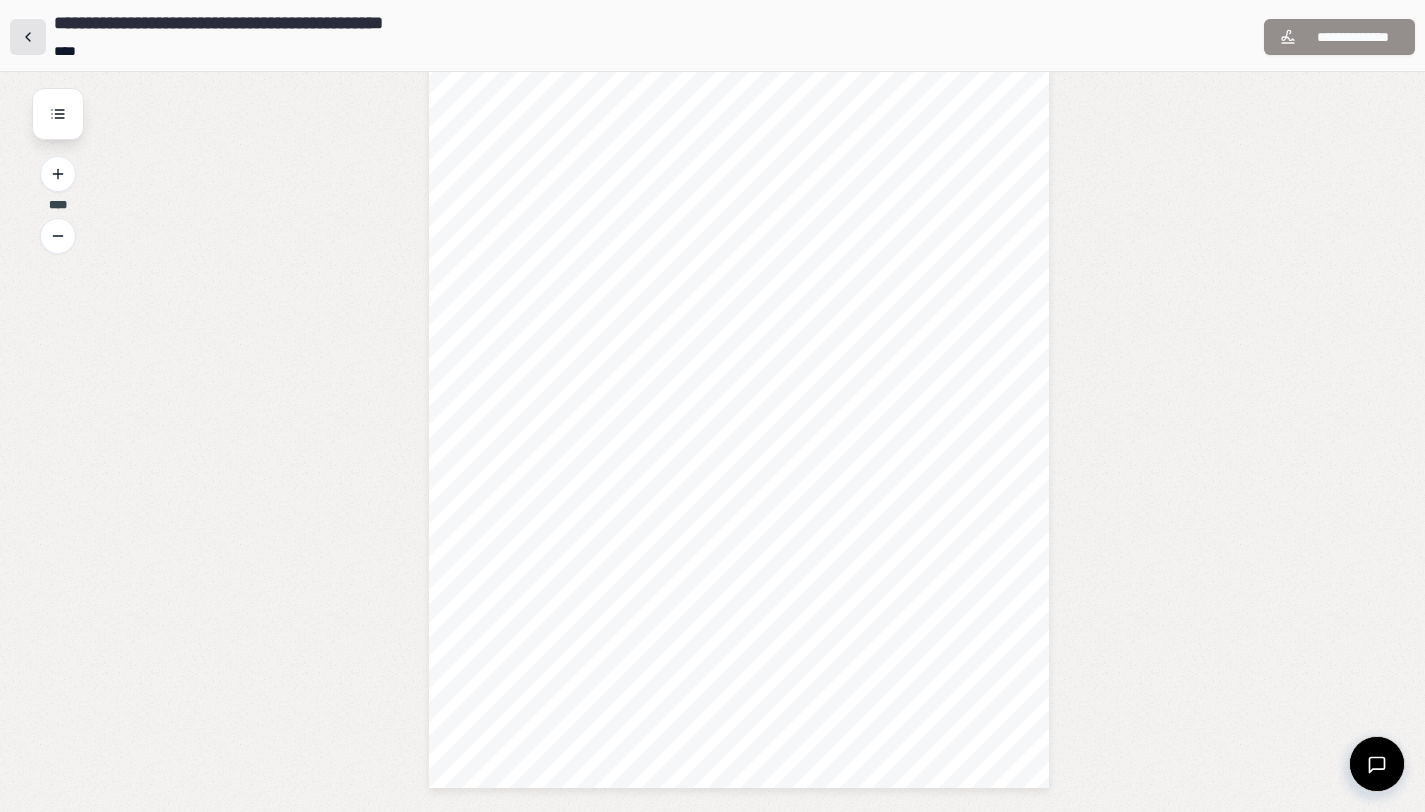 click at bounding box center (28, 37) 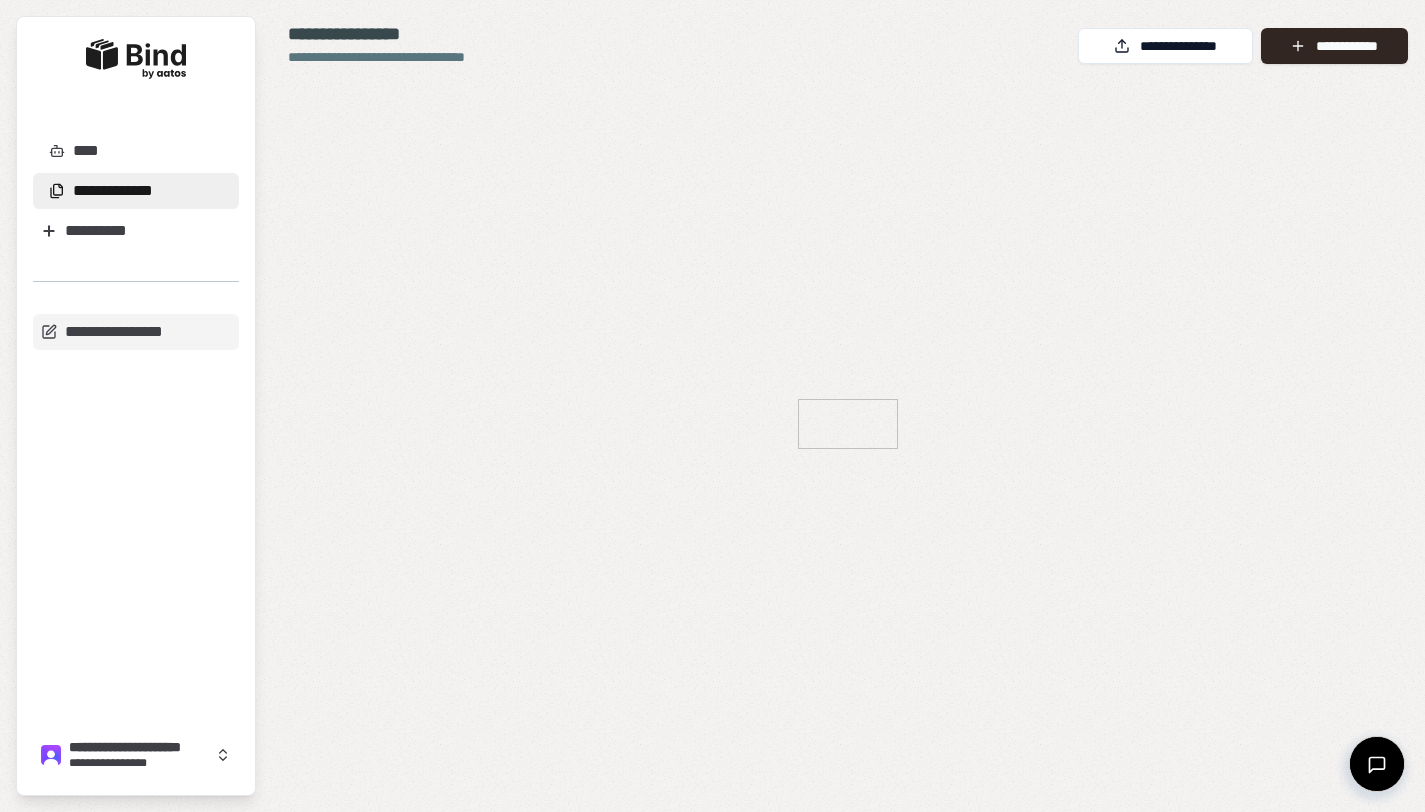 scroll, scrollTop: 0, scrollLeft: 0, axis: both 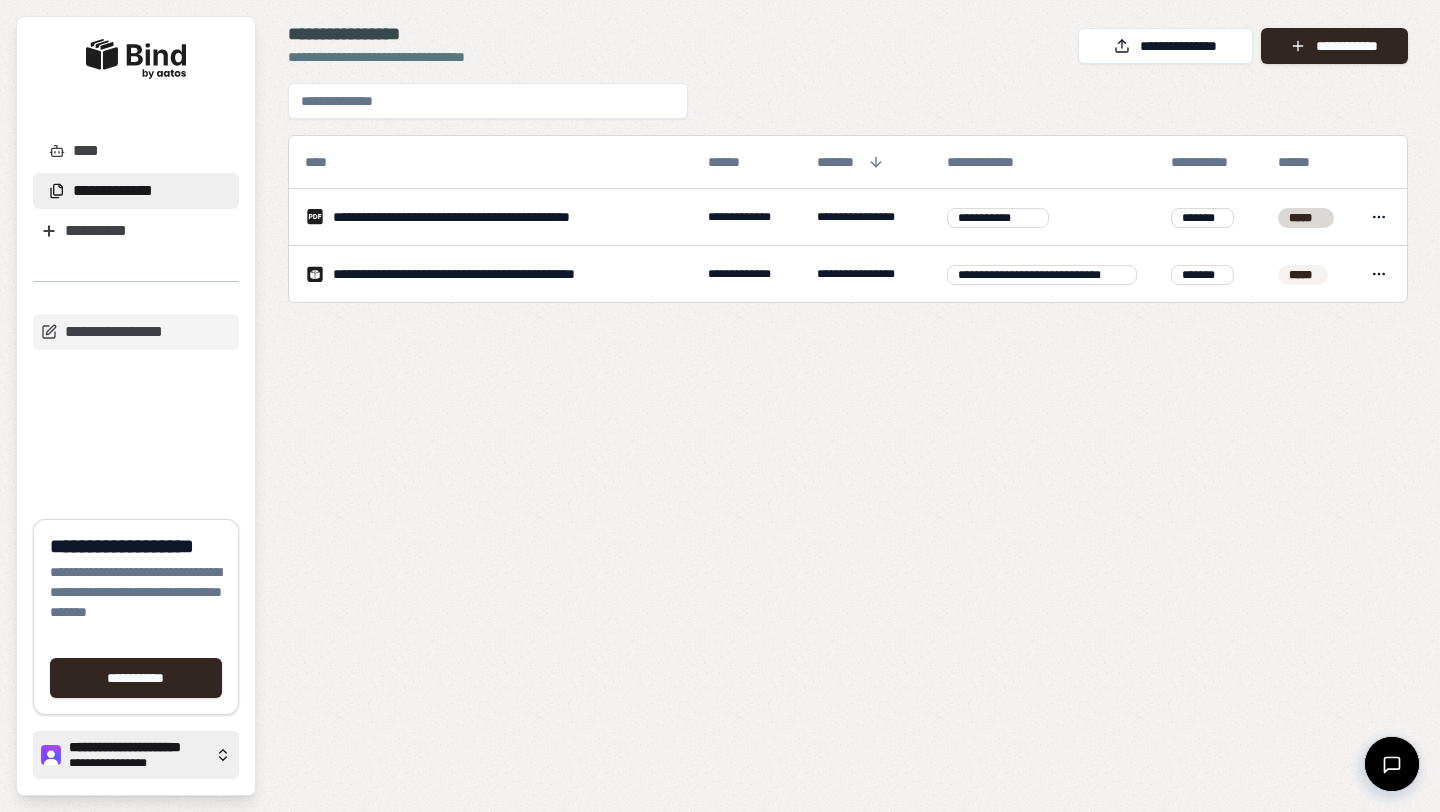 click 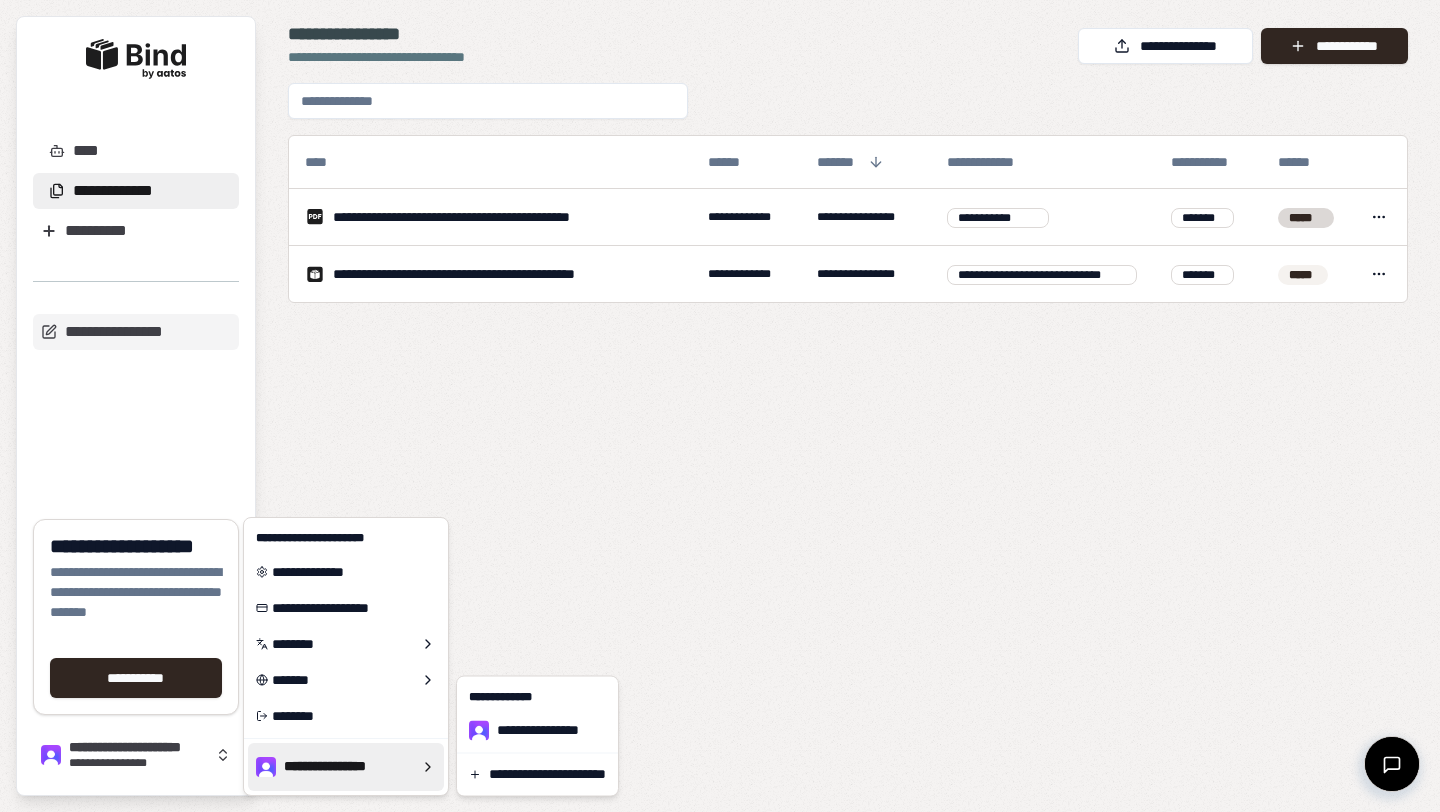 click on "**********" at bounding box center [720, 406] 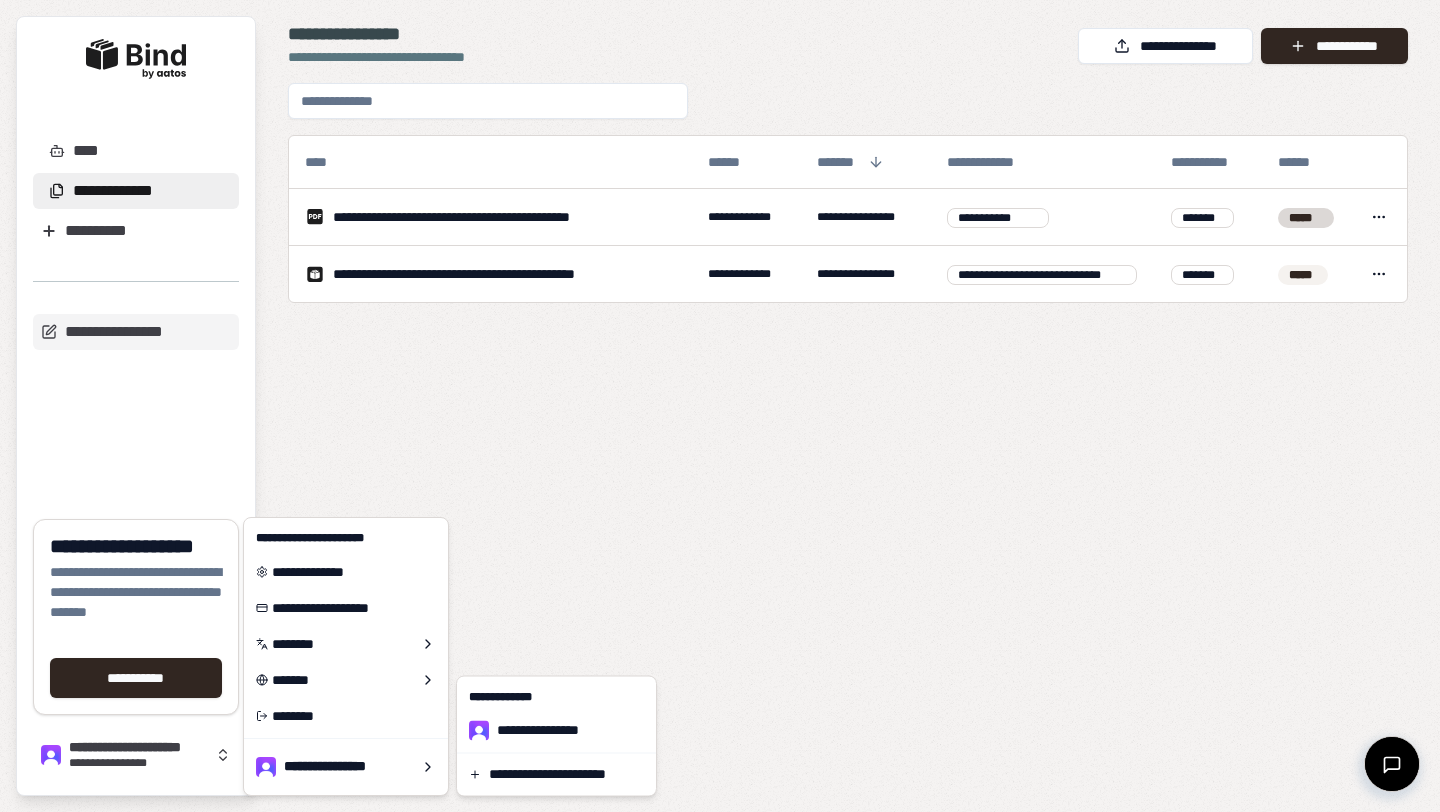 click on "**********" at bounding box center (720, 406) 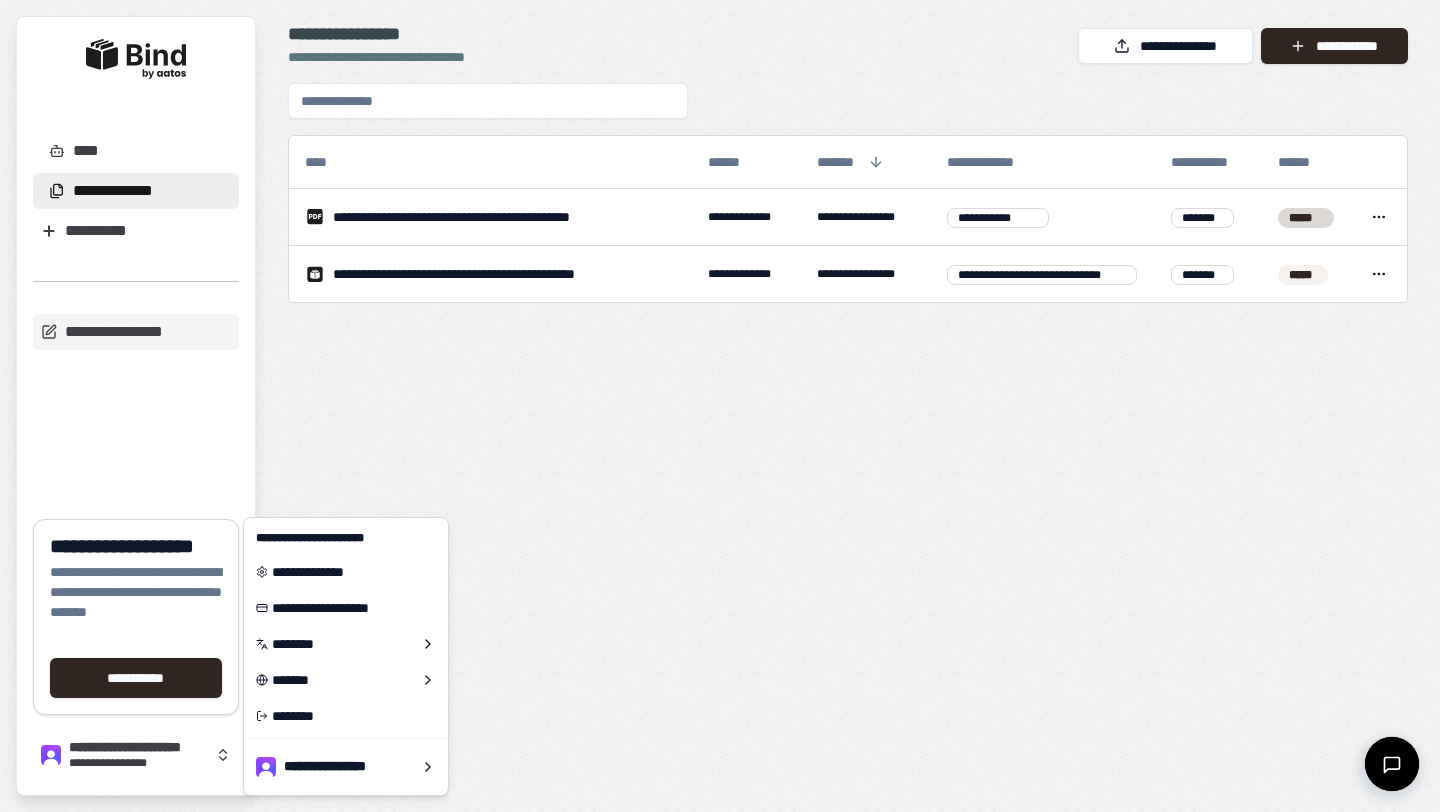 click at bounding box center (136, 59) 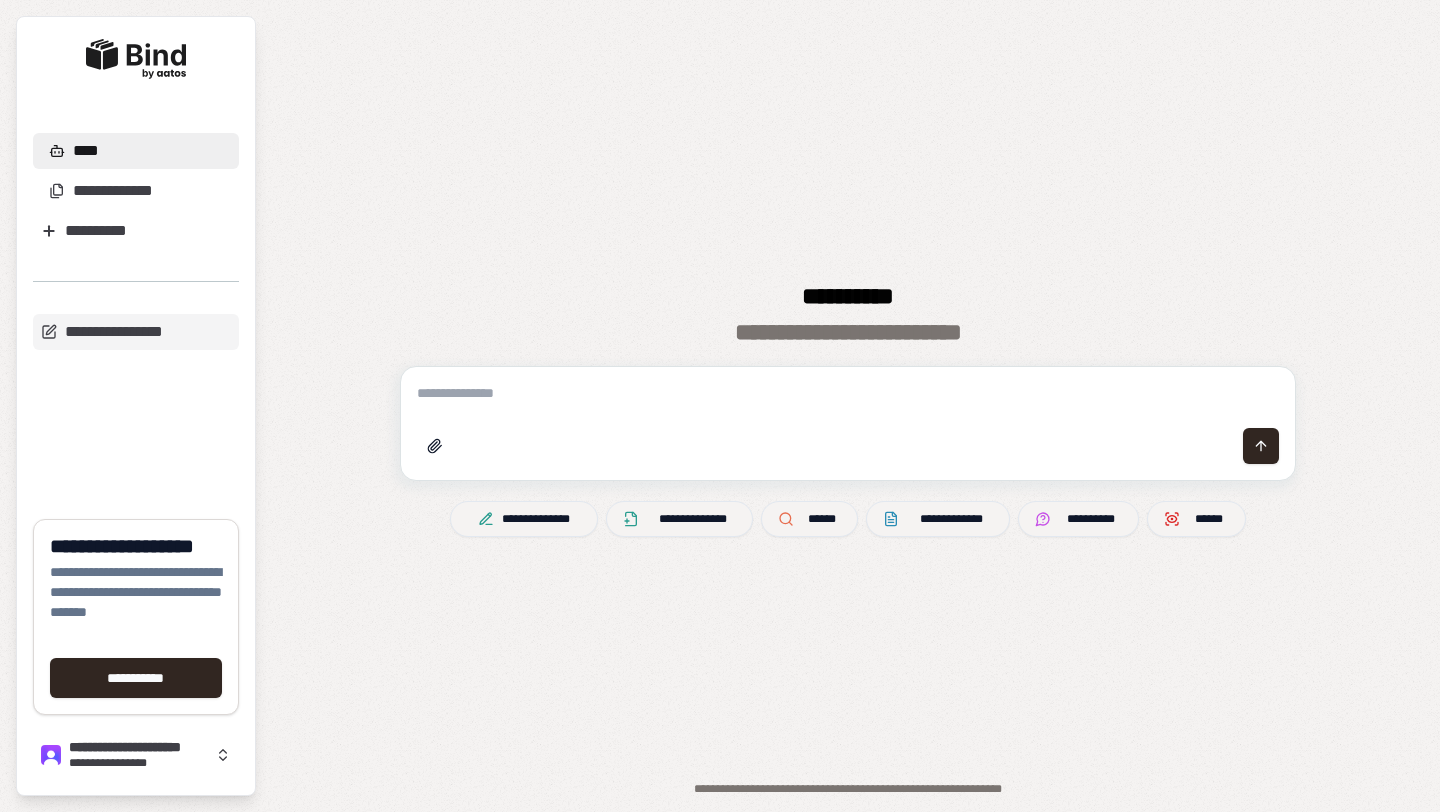 click at bounding box center (136, 59) 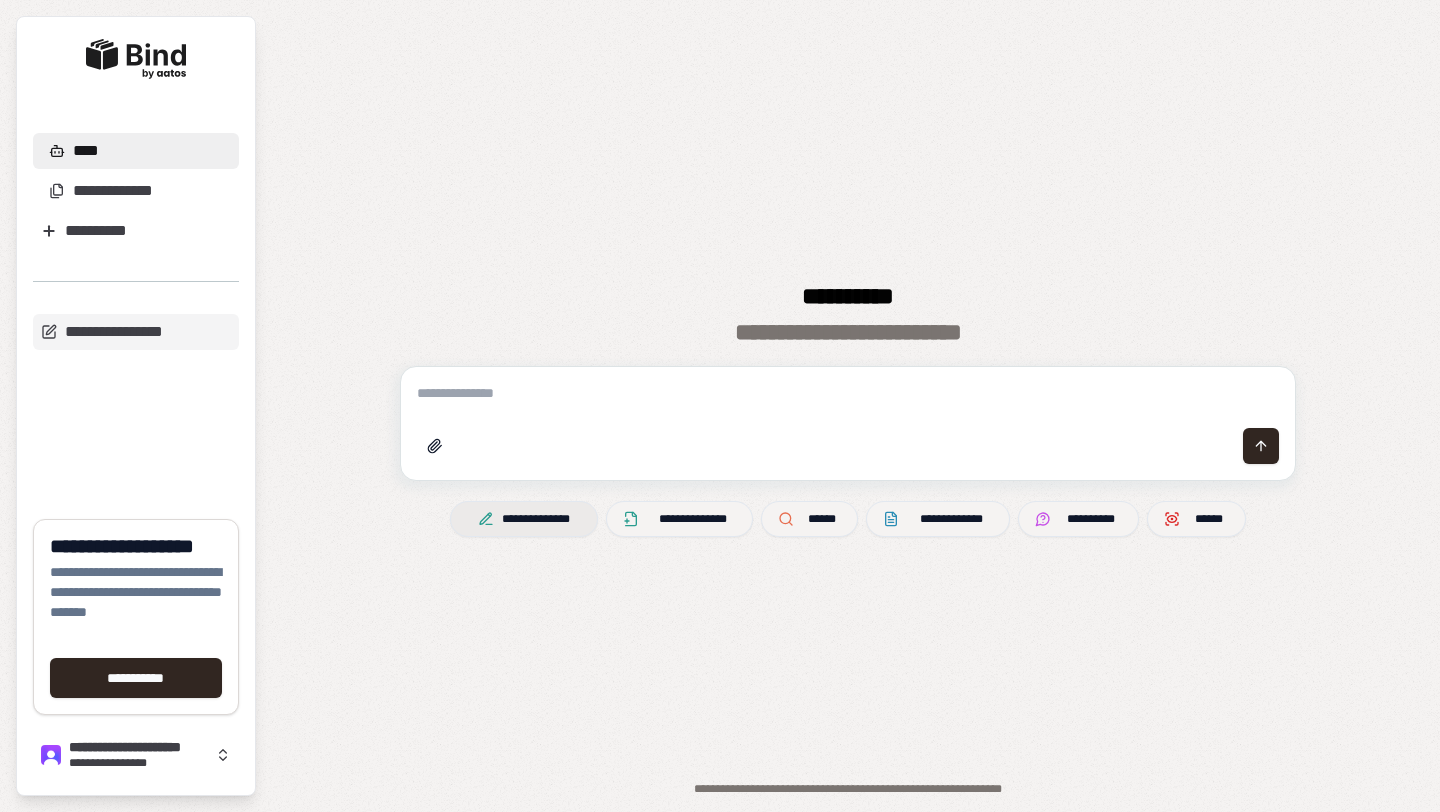click on "**********" at bounding box center (524, 519) 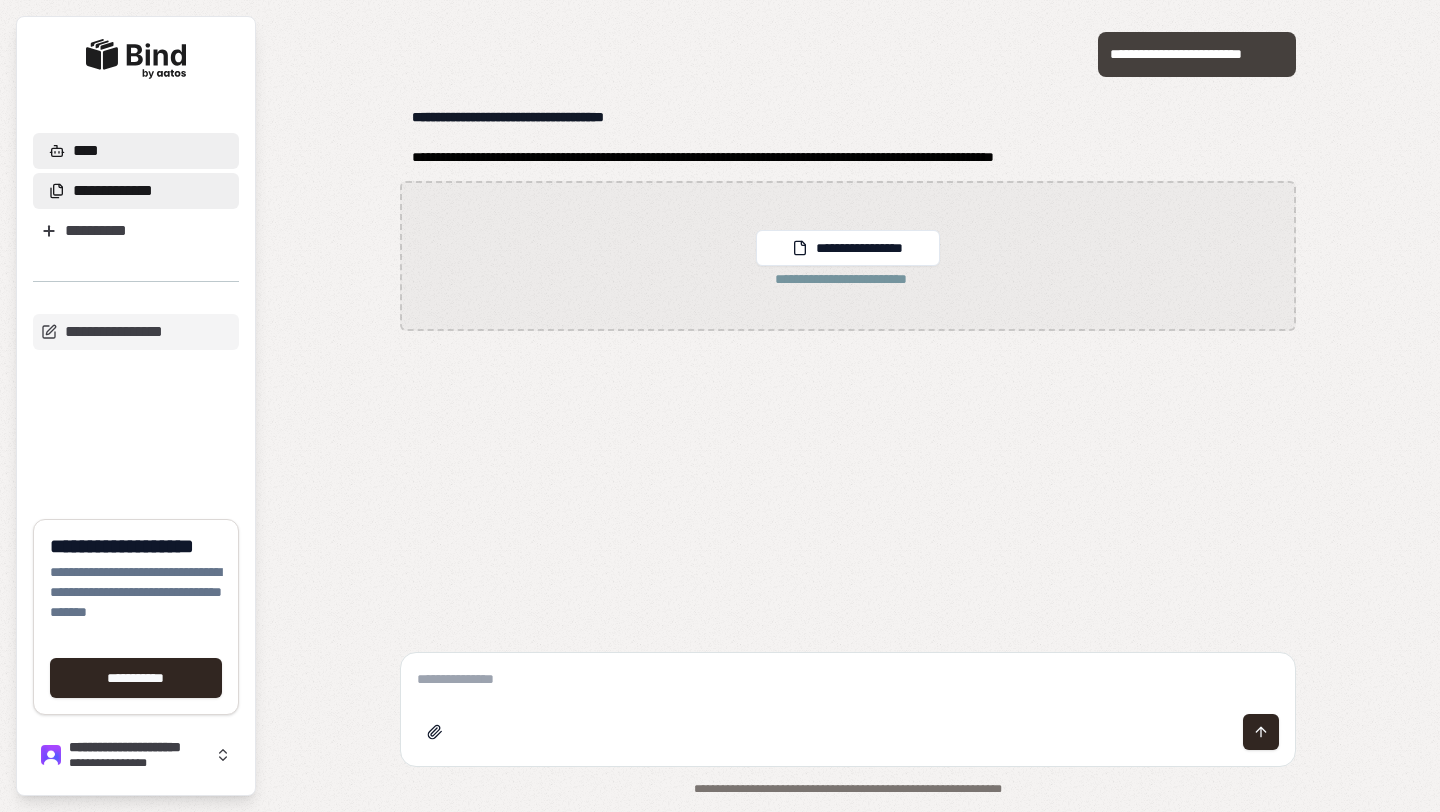 click on "**********" at bounding box center (113, 191) 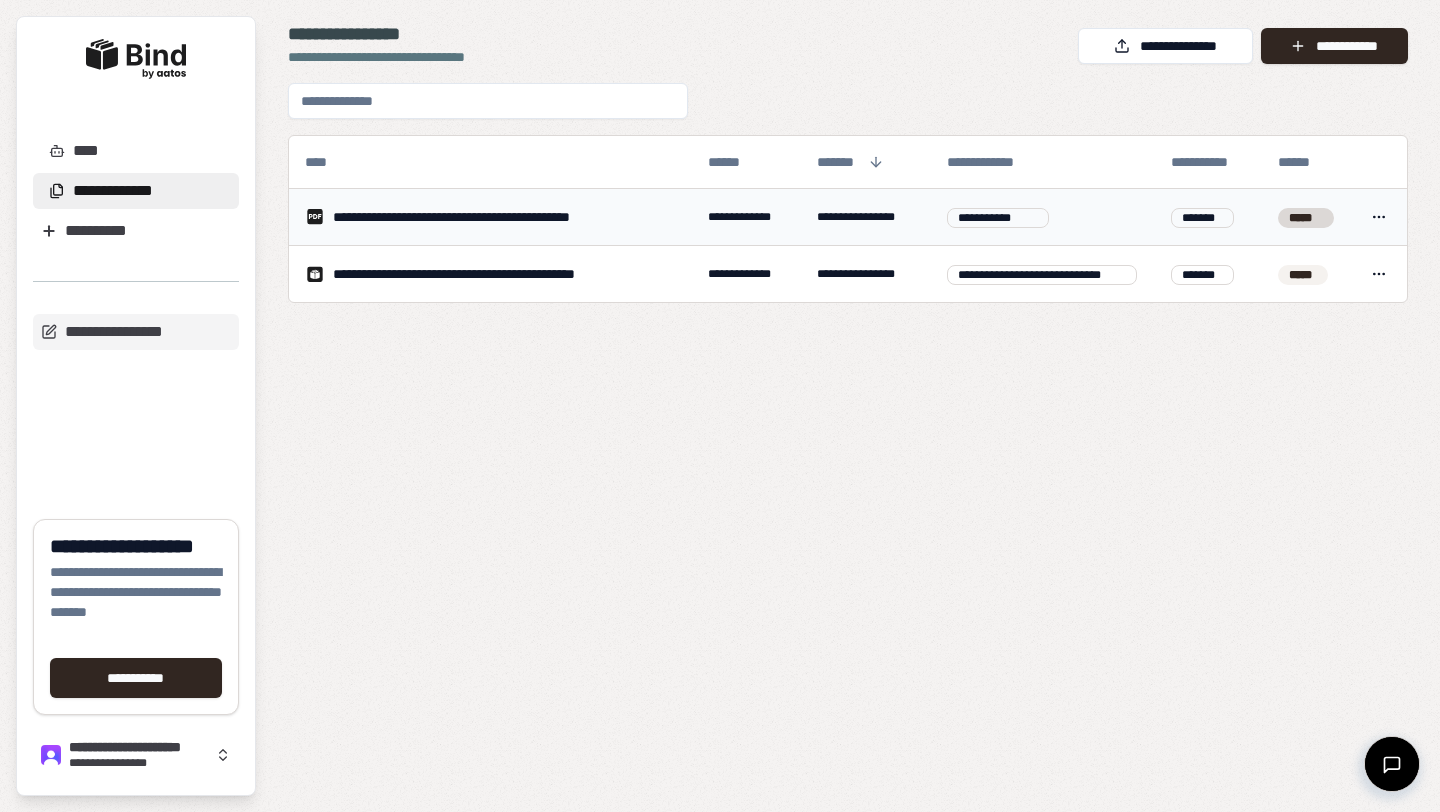 click on "**********" at bounding box center [866, 217] 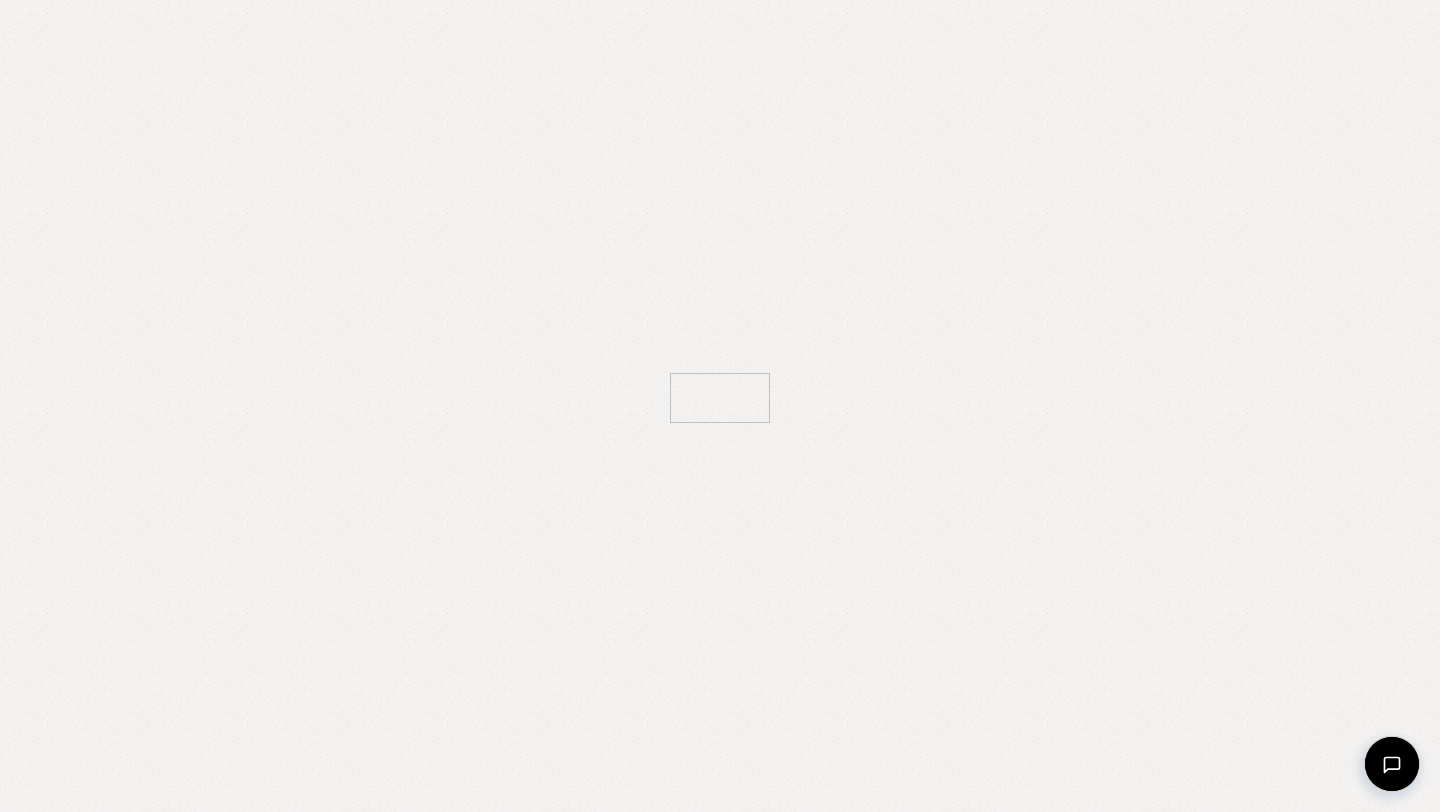 click at bounding box center (720, 406) 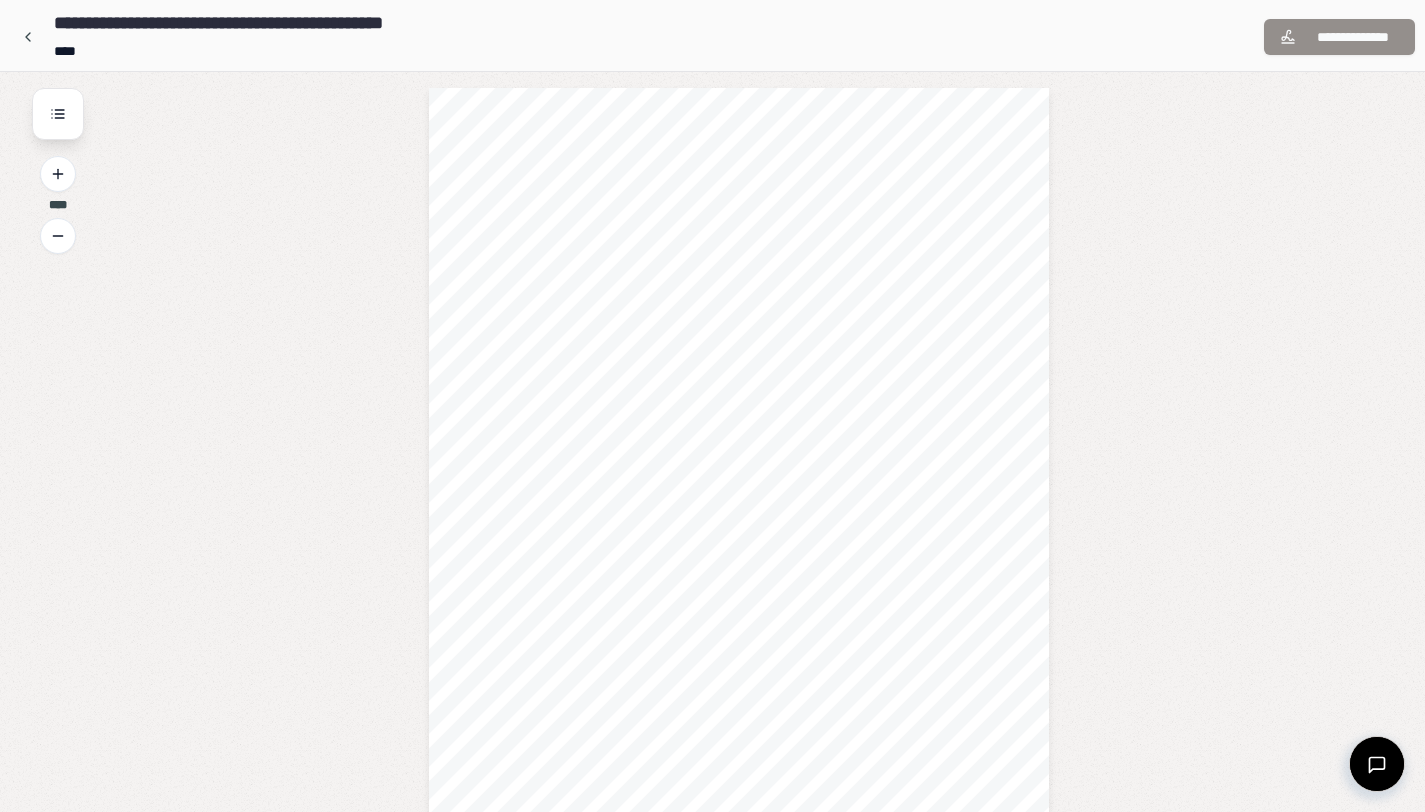 click on "**********" at bounding box center (1339, 37) 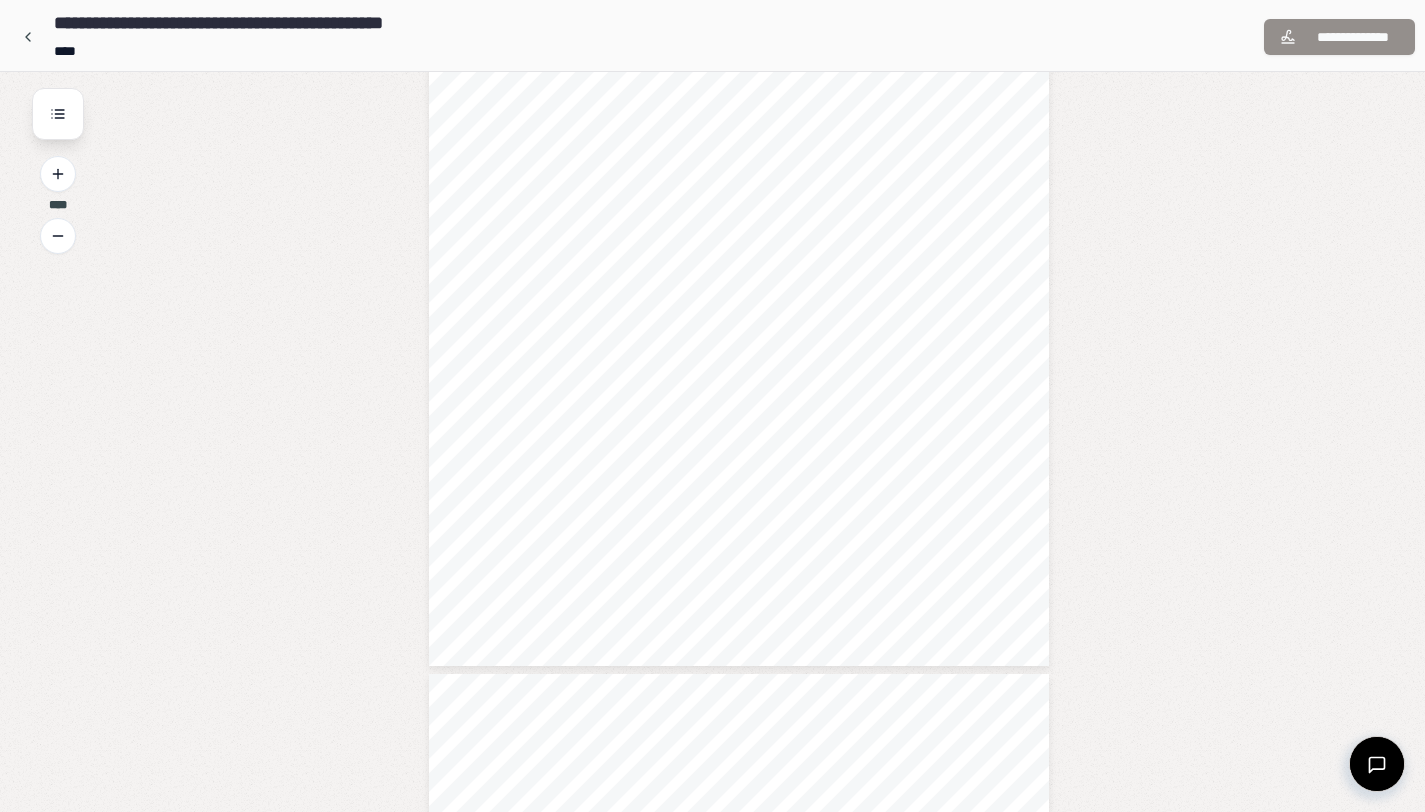 scroll, scrollTop: 1062, scrollLeft: 0, axis: vertical 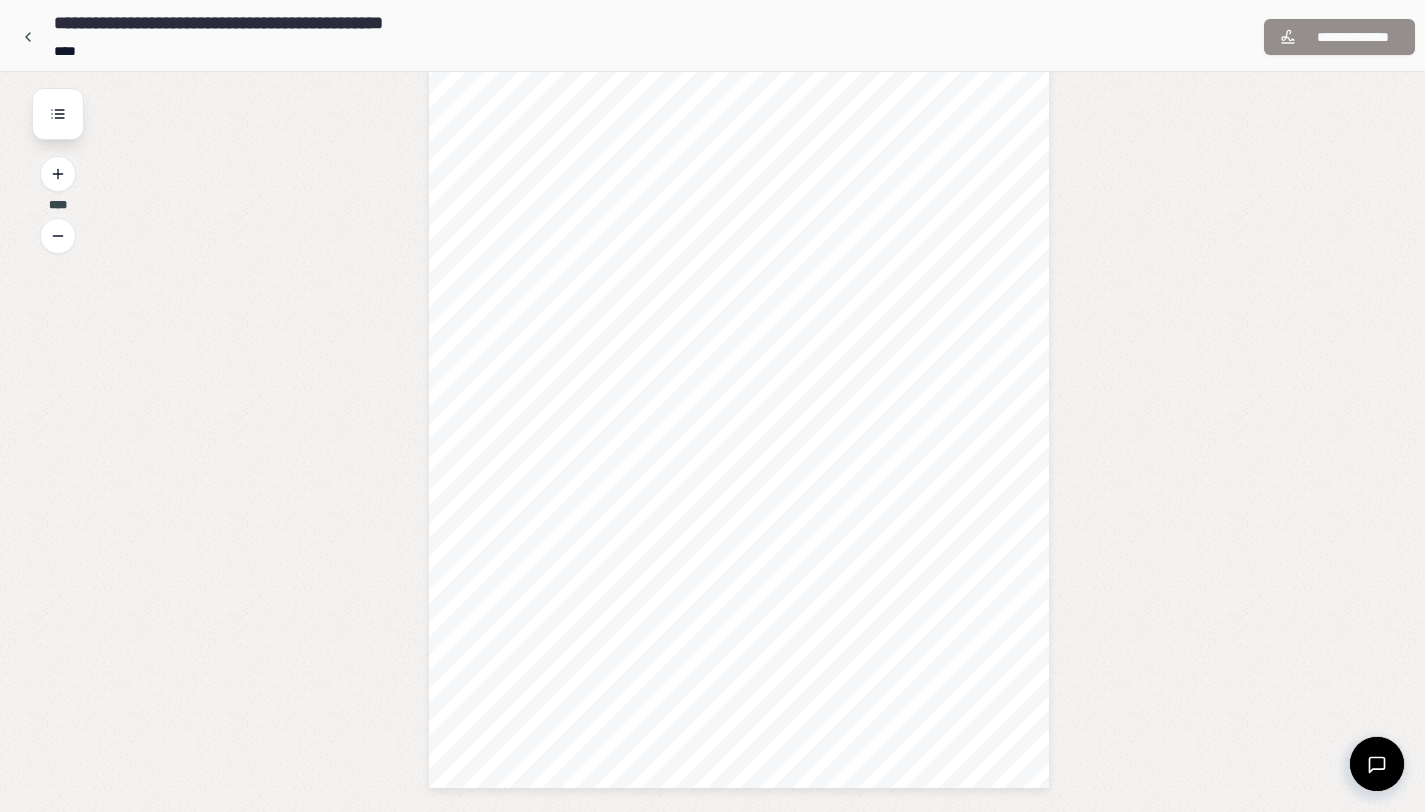 click on "**********" at bounding box center [739, 349] 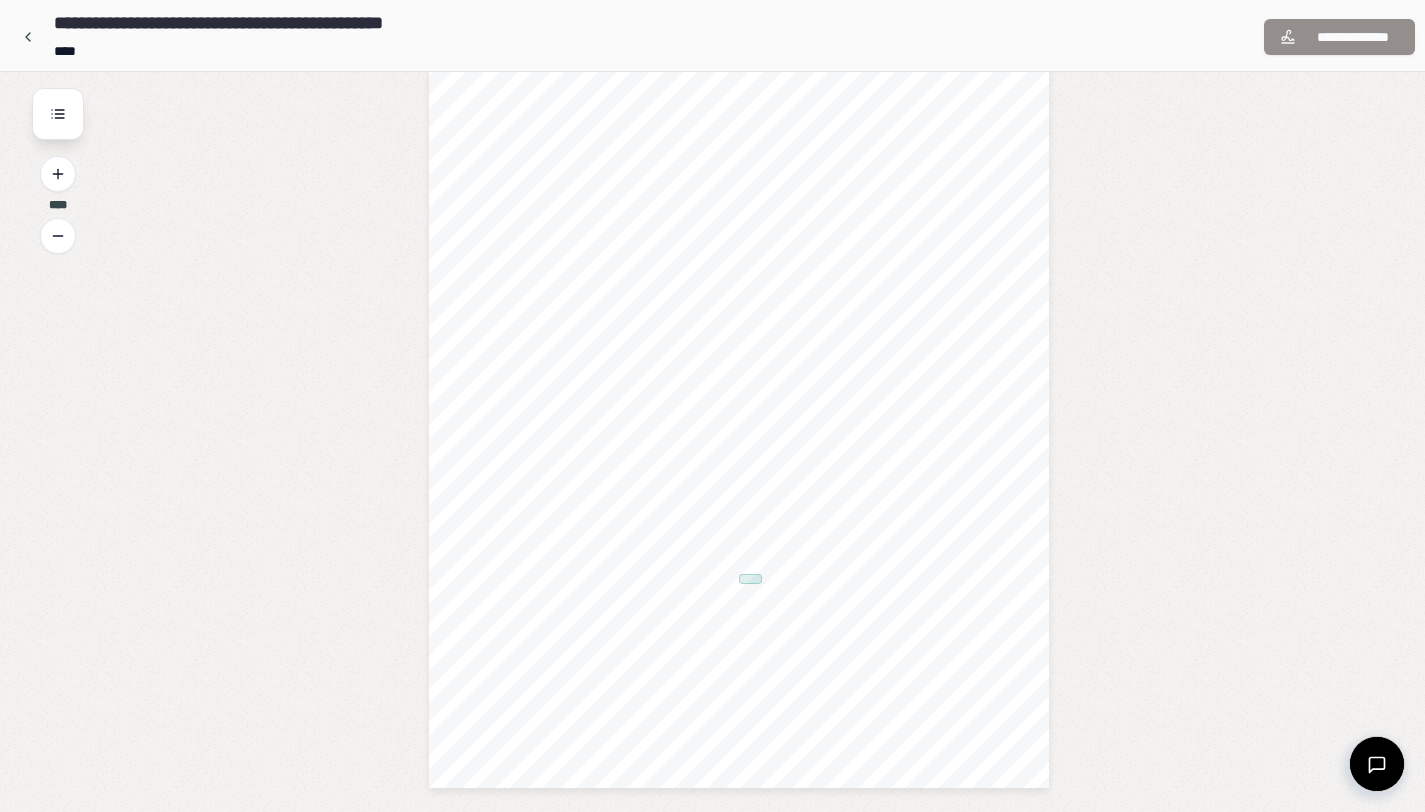 click at bounding box center [750, 579] 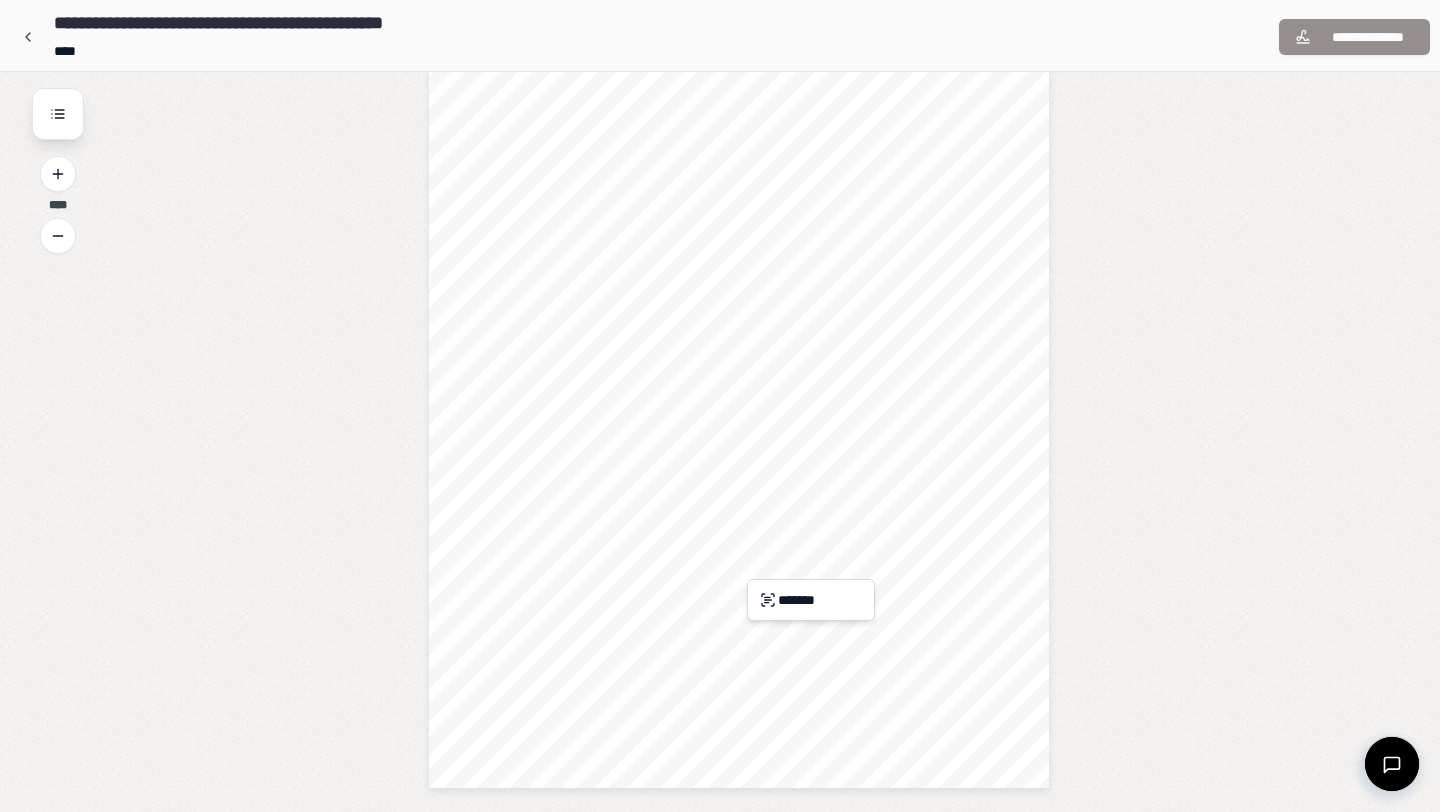 click on "**********" at bounding box center (720, -125) 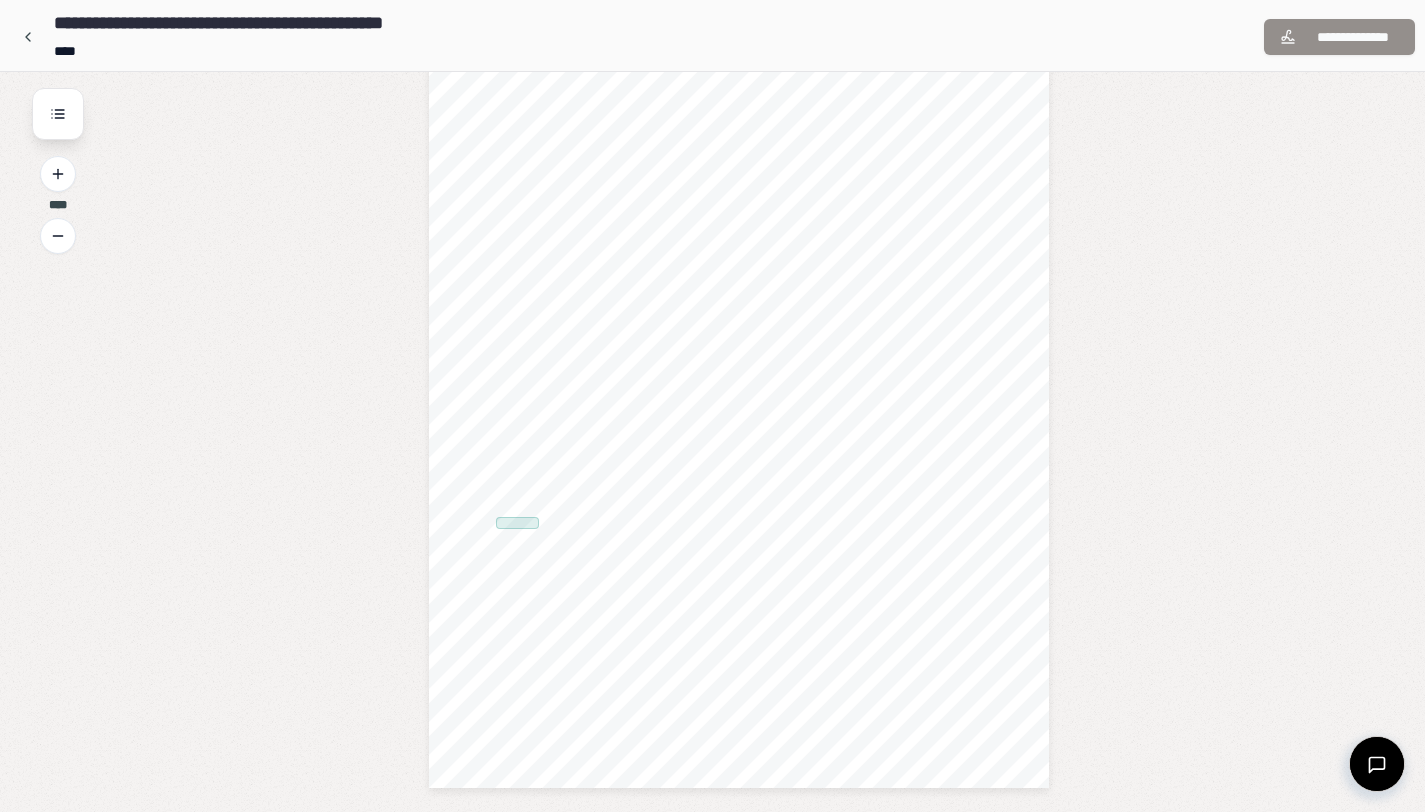 click at bounding box center (517, 522) 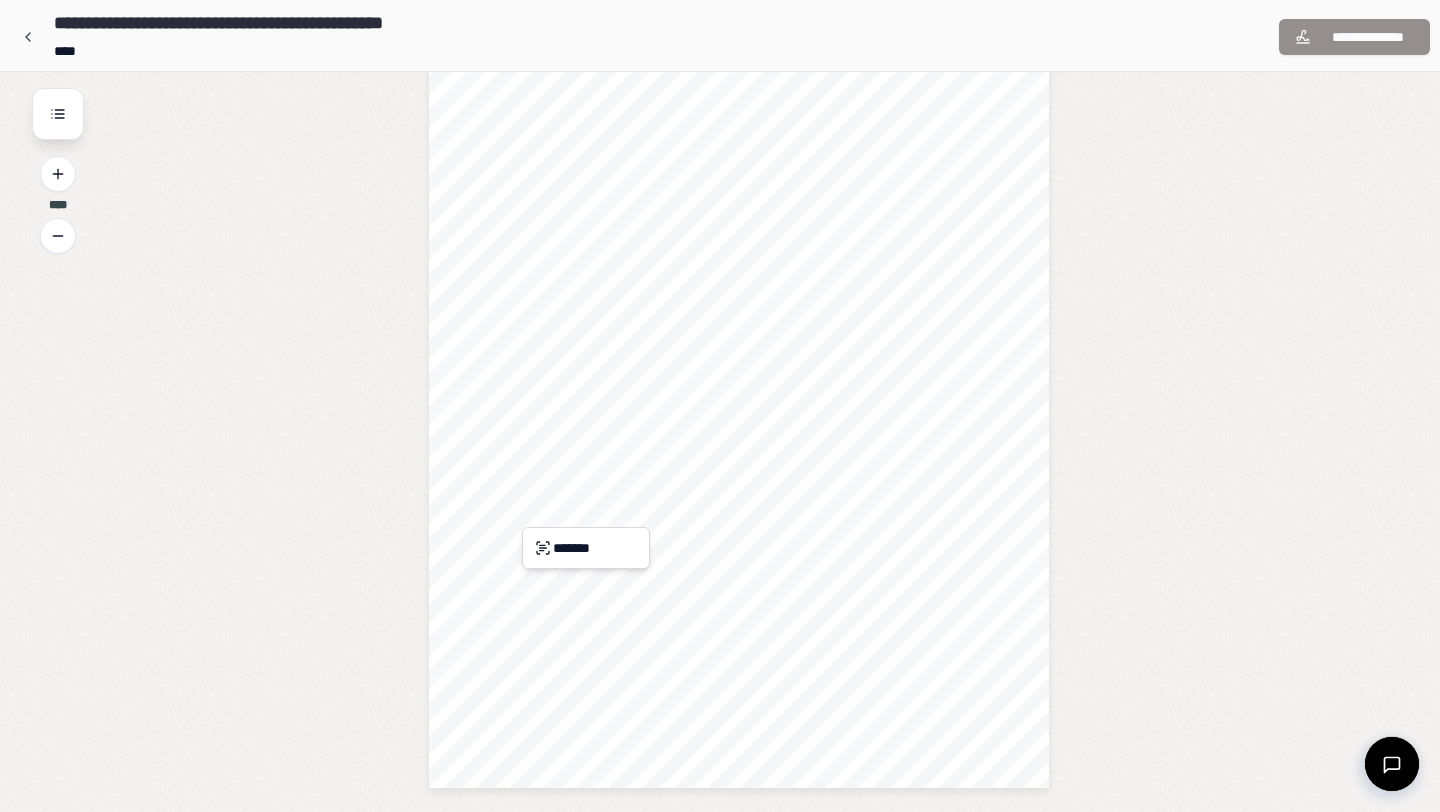 click on "**********" at bounding box center [712, -125] 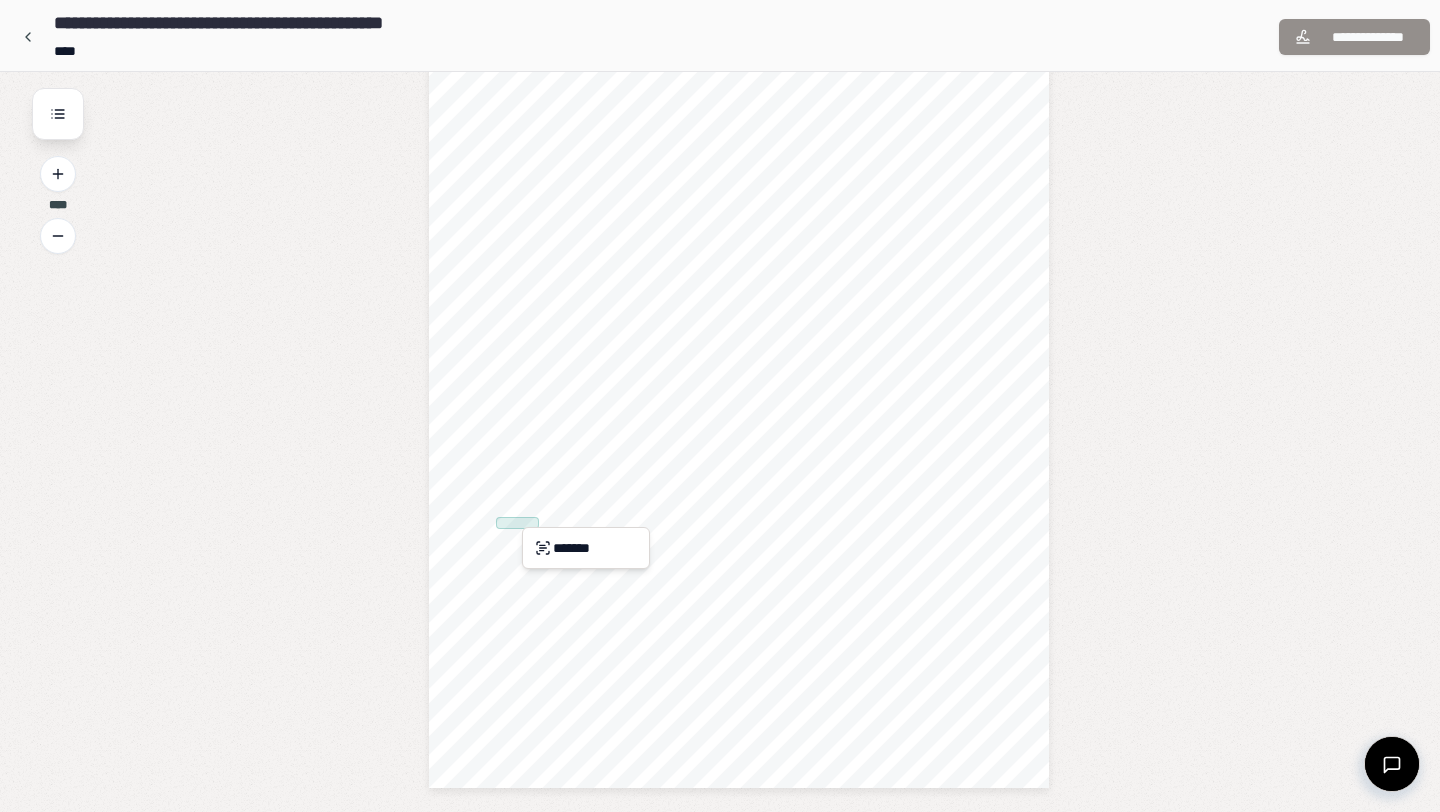 click at bounding box center (517, 522) 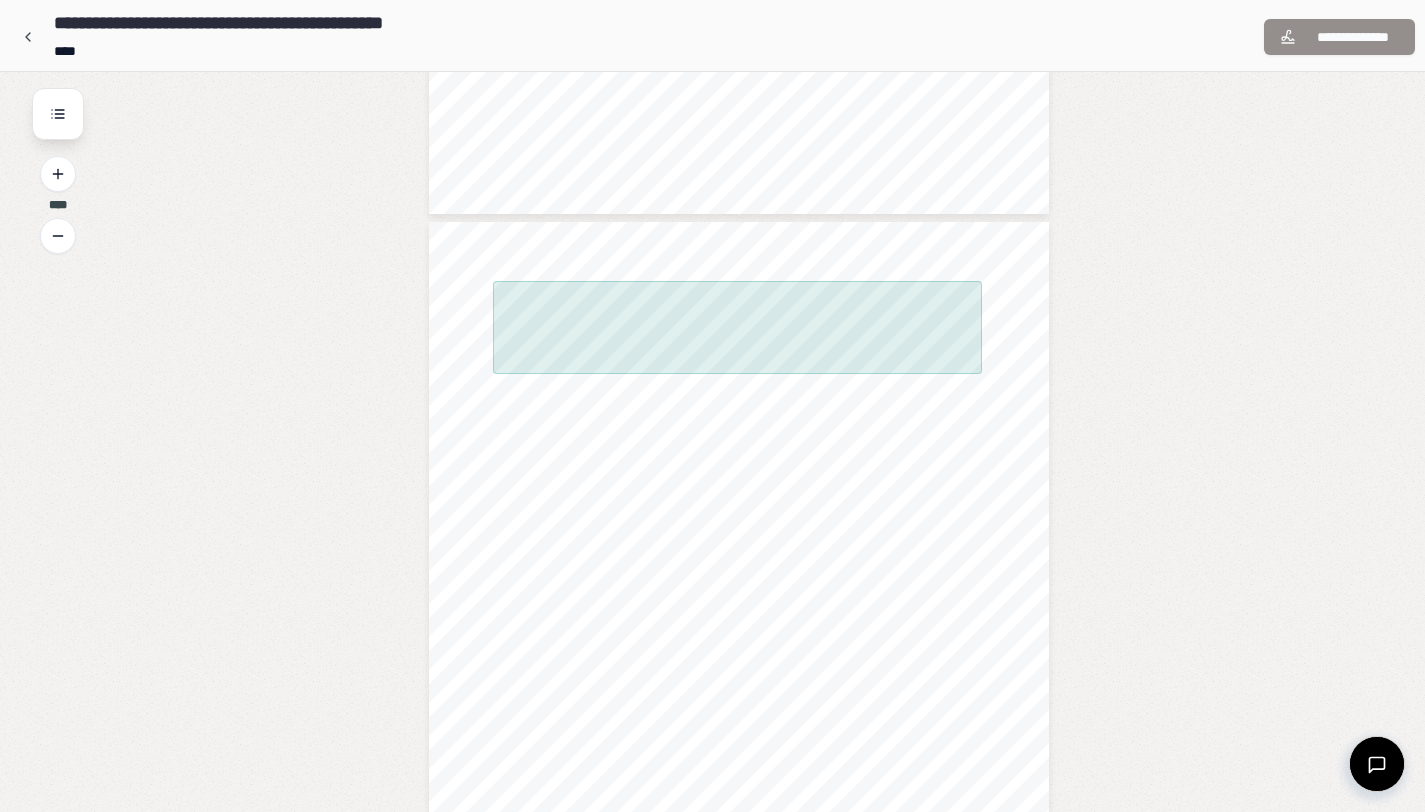 scroll, scrollTop: 588, scrollLeft: 0, axis: vertical 